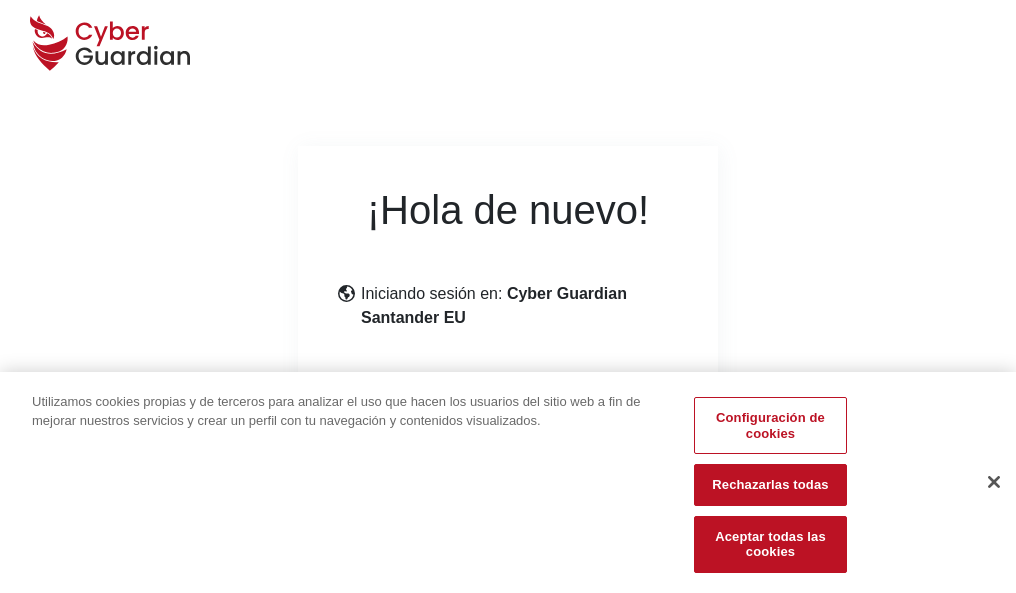 scroll, scrollTop: 245, scrollLeft: 0, axis: vertical 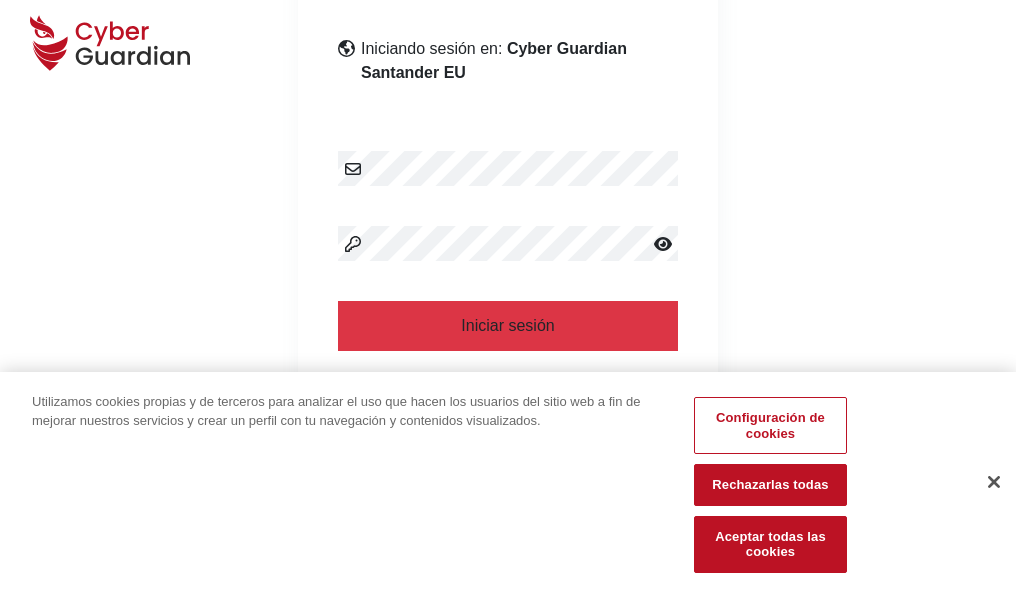 click at bounding box center [994, 482] 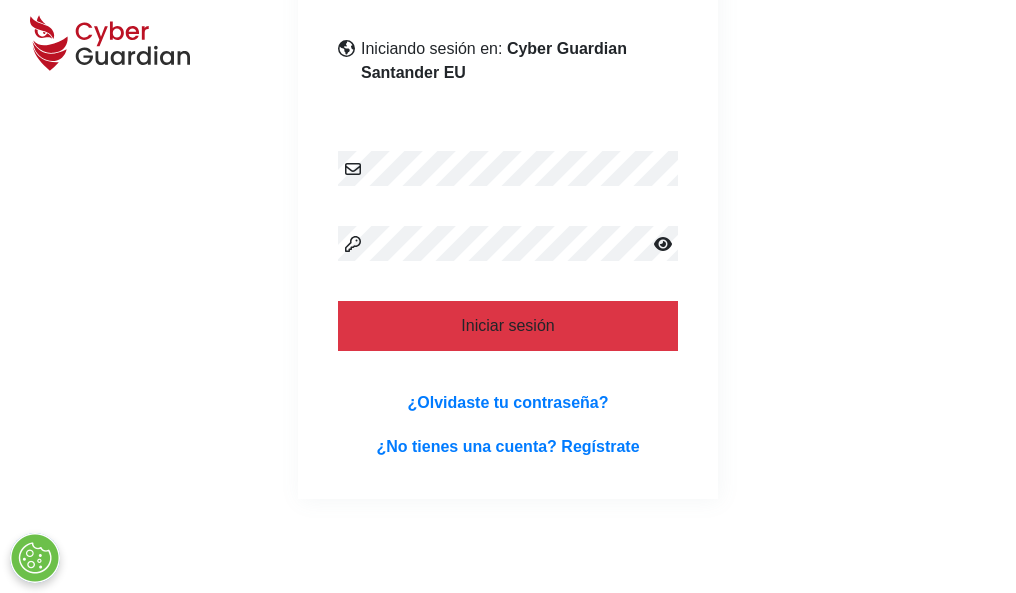 scroll, scrollTop: 389, scrollLeft: 0, axis: vertical 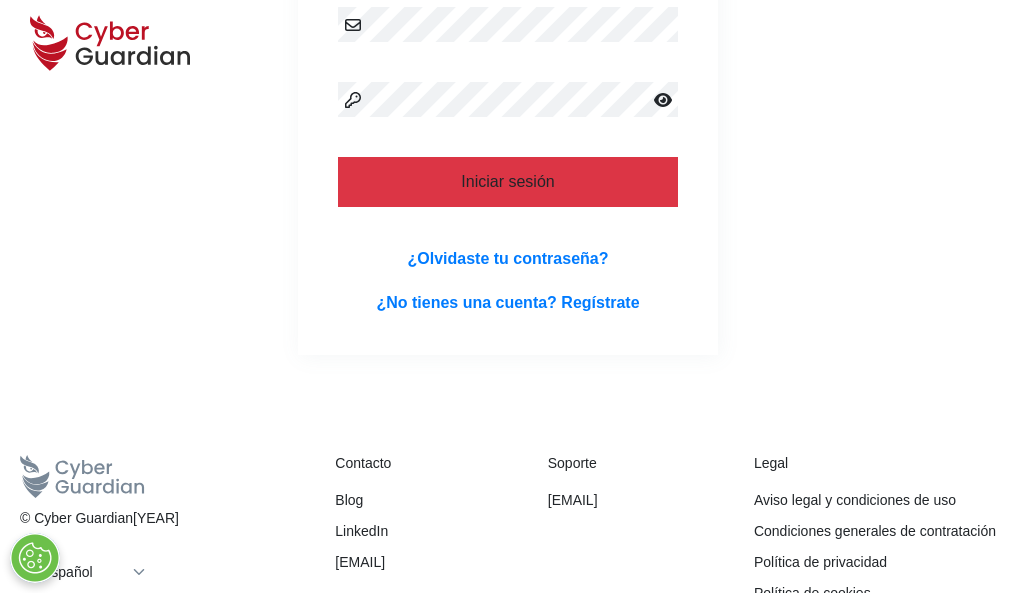 type 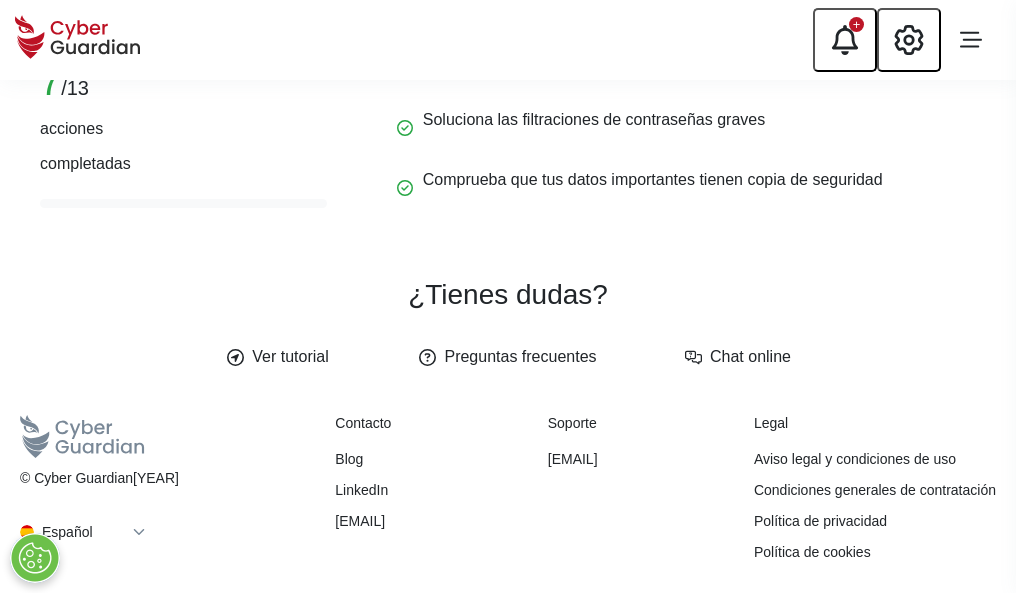 scroll, scrollTop: 0, scrollLeft: 0, axis: both 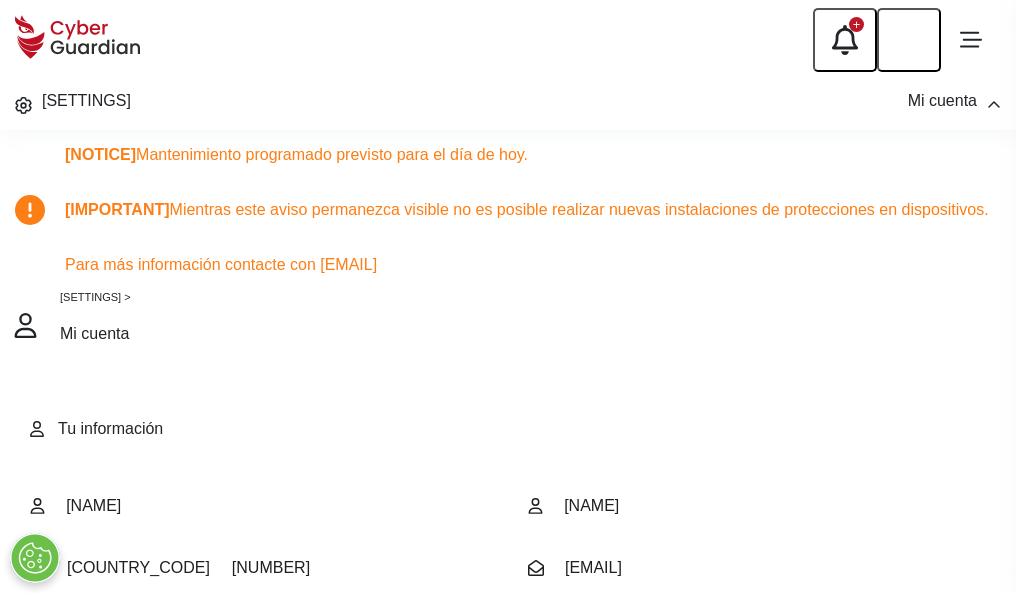 click at bounding box center (88, 709) 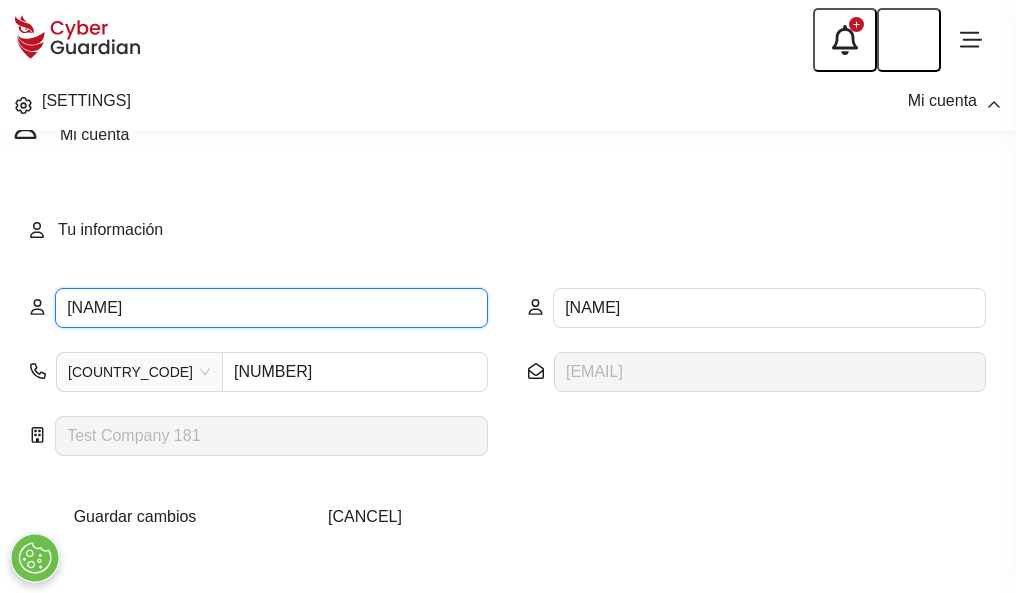 click on "OVIDIO" at bounding box center [271, 308] 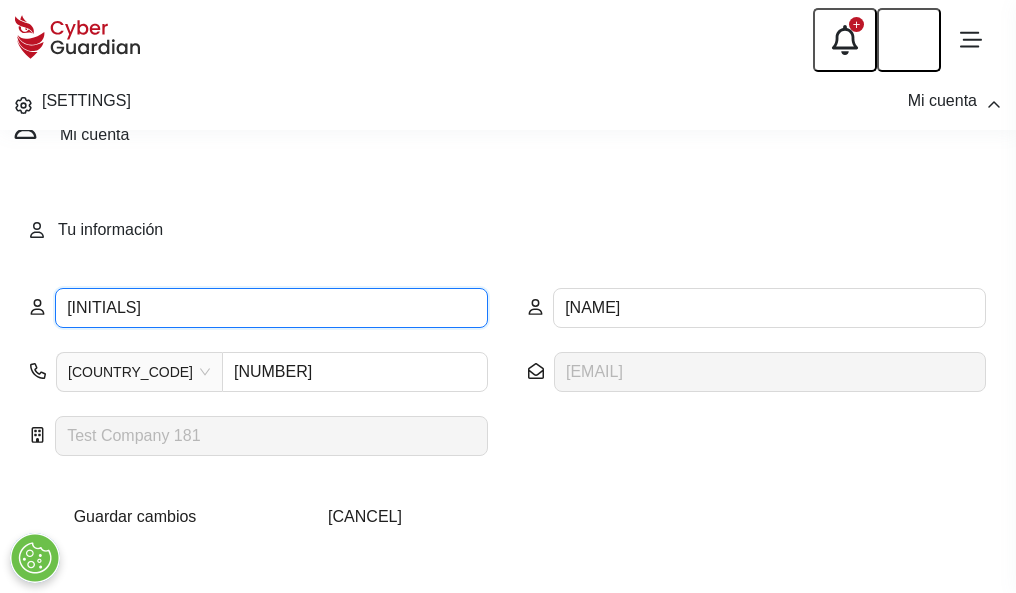 type on "O" 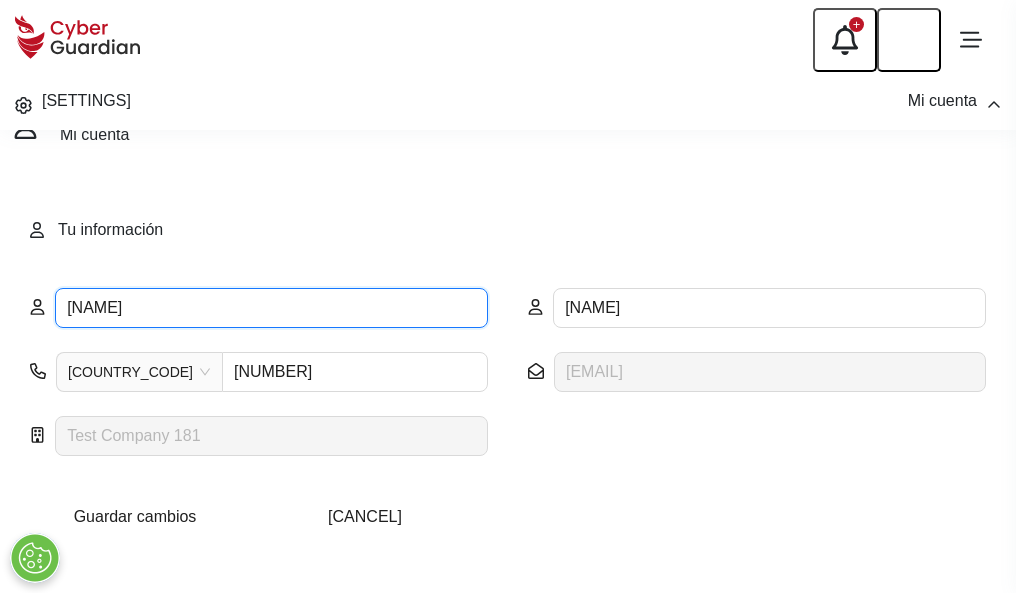 type on "Eliseo" 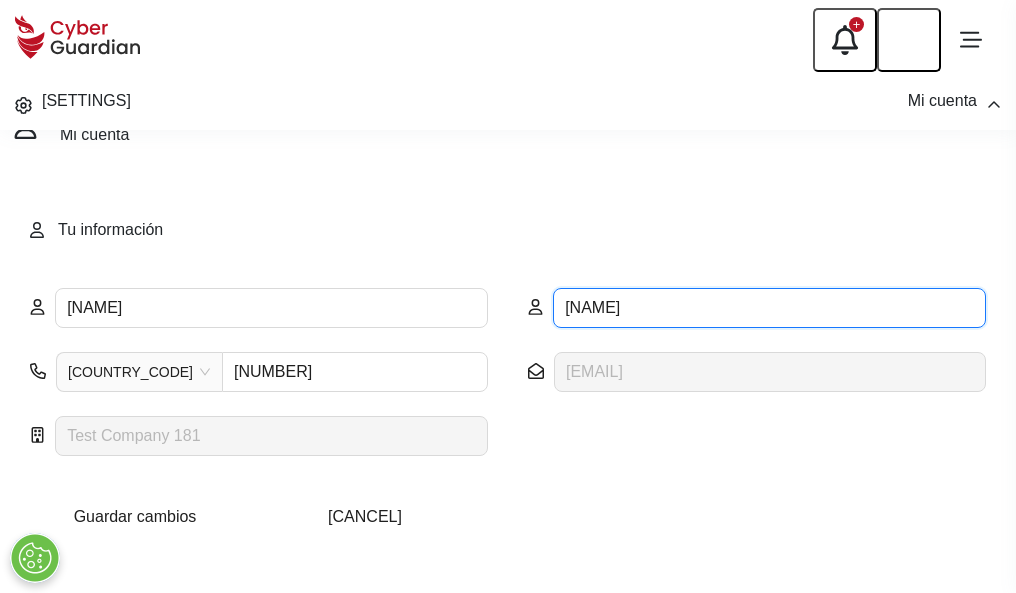 click on "AMORES" at bounding box center [769, 308] 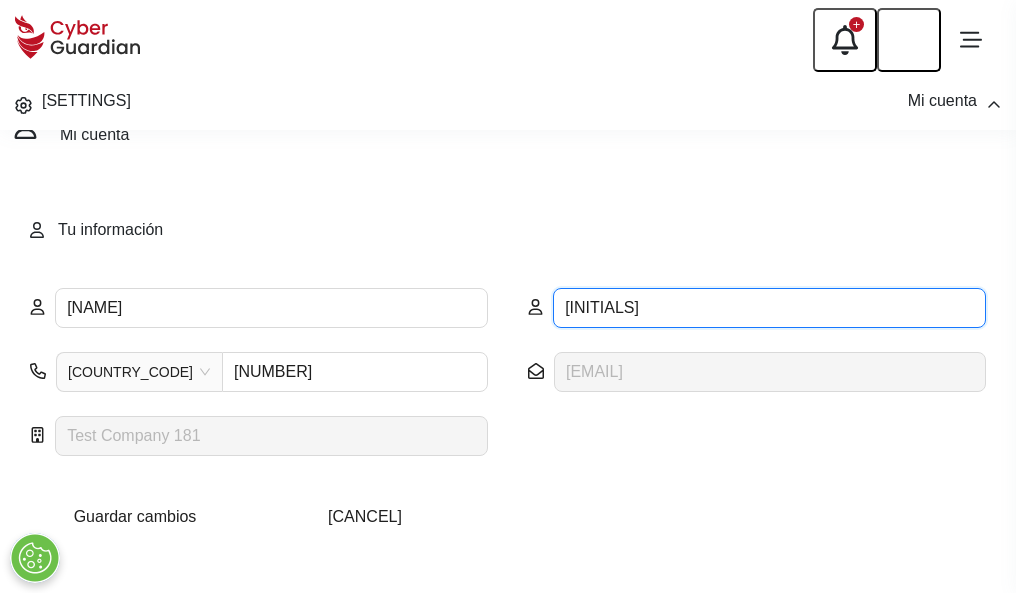 type on "A" 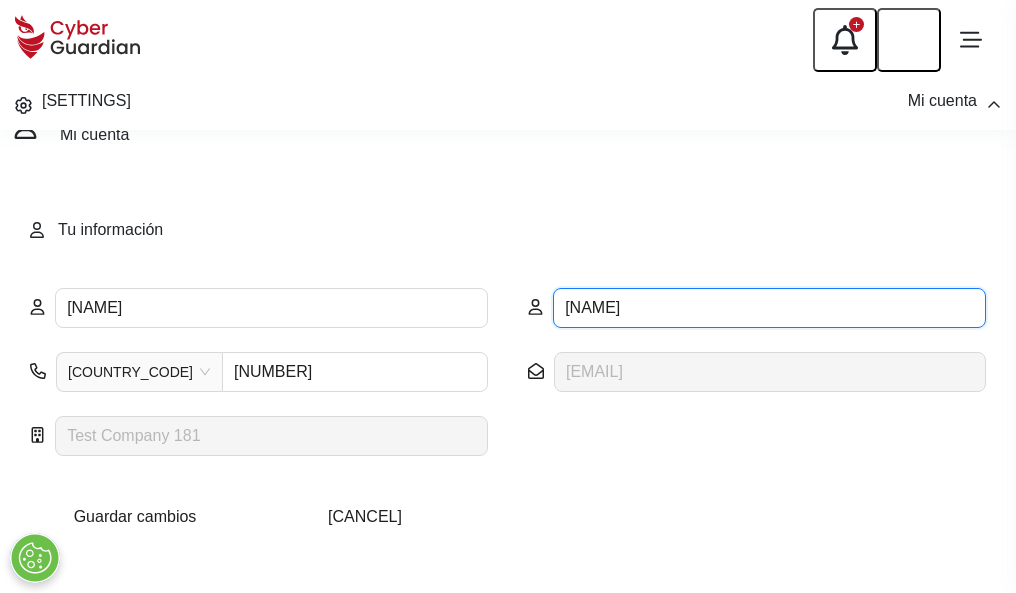 type on "Barranco" 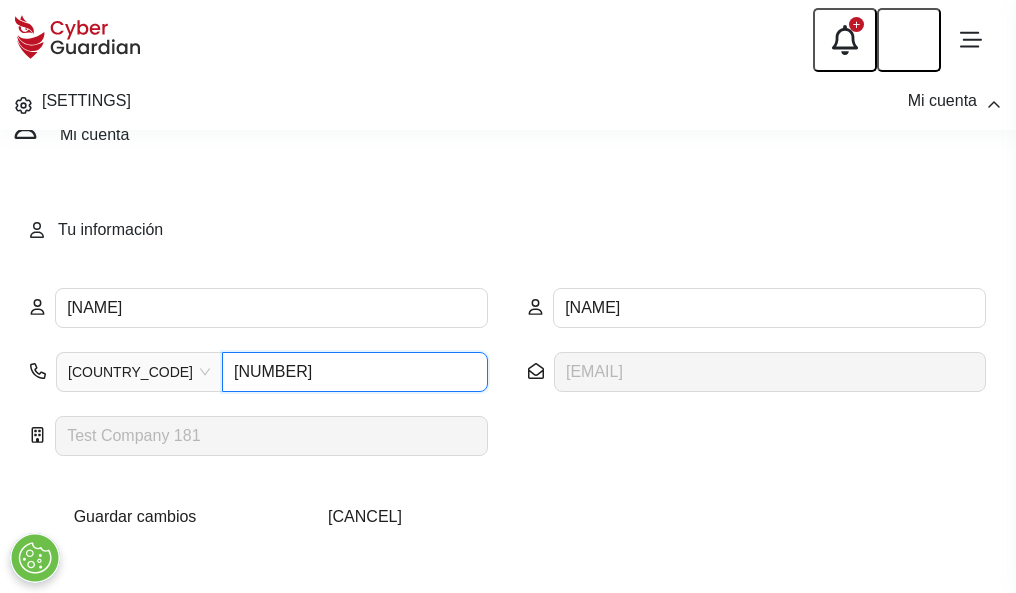 click on "926908066" at bounding box center (355, 372) 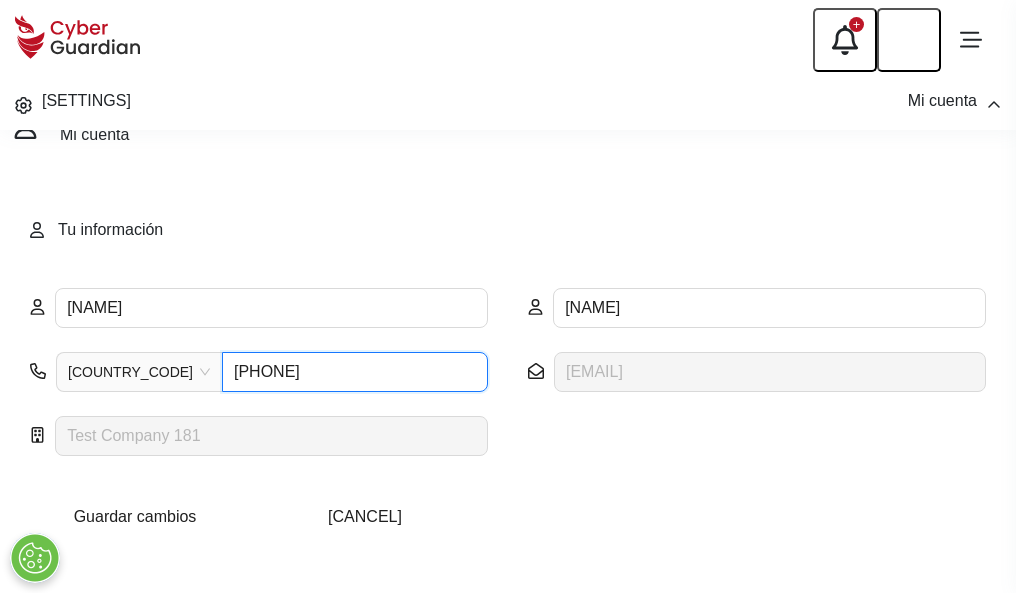 type on "942273503" 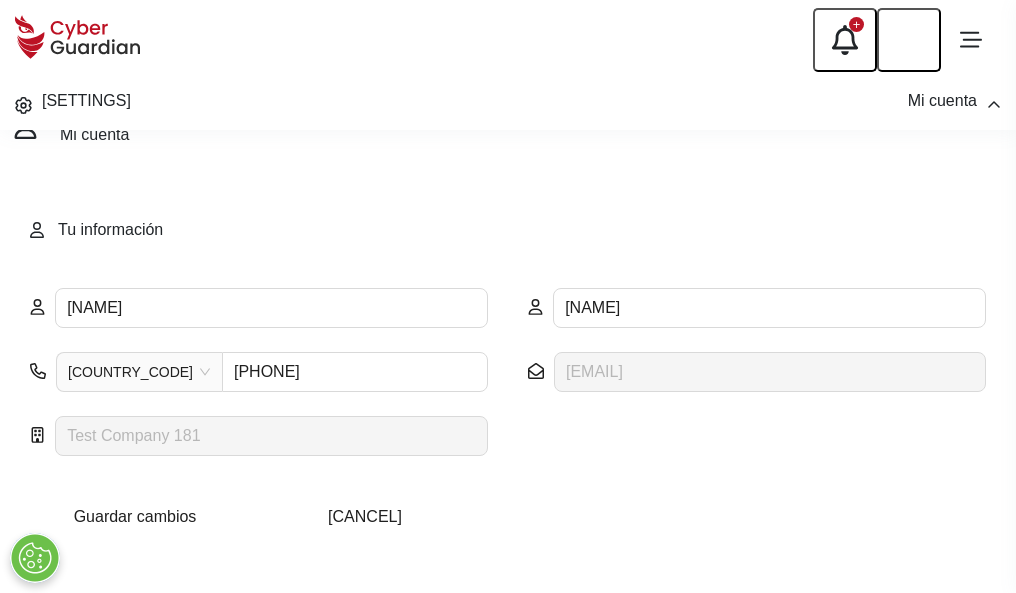 click on "Guardar cambios" at bounding box center (135, 516) 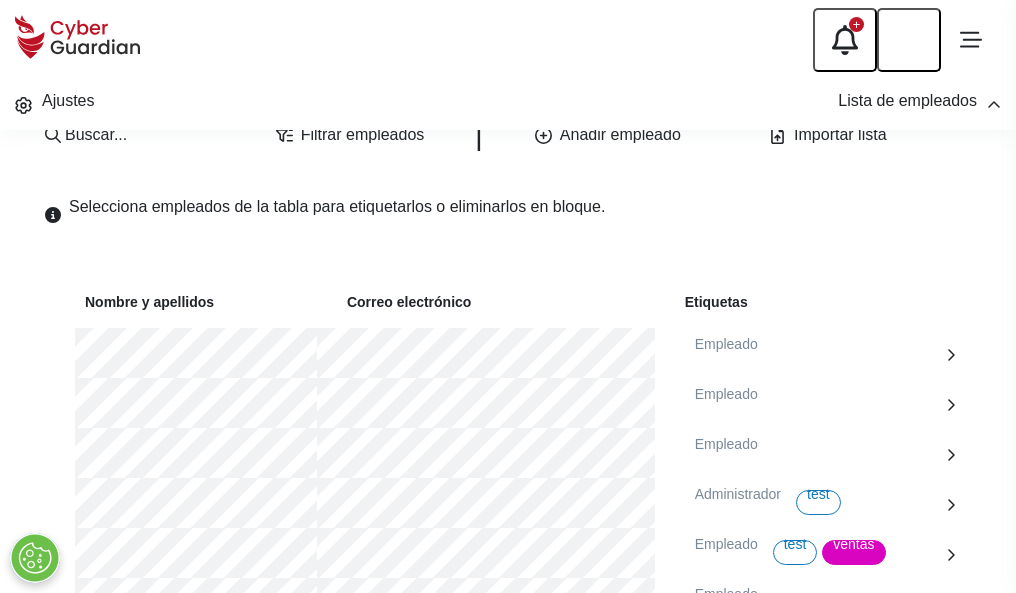 scroll, scrollTop: 1092, scrollLeft: 0, axis: vertical 